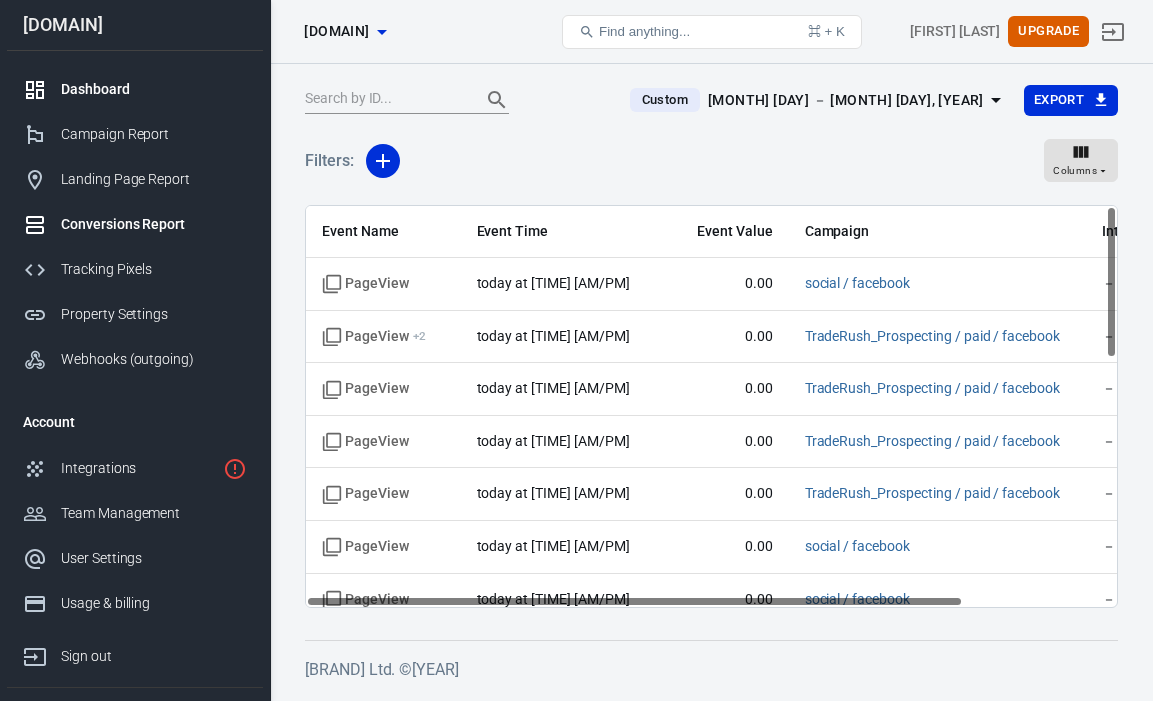 scroll, scrollTop: 0, scrollLeft: 0, axis: both 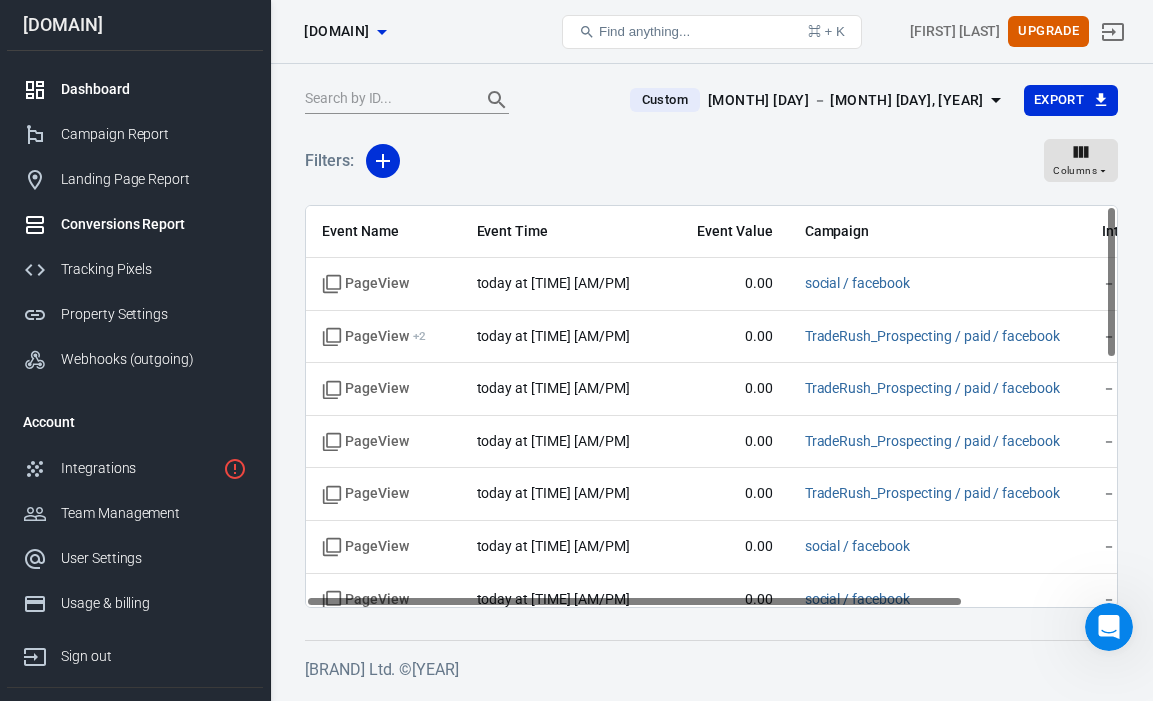 click on "Dashboard" at bounding box center (154, 89) 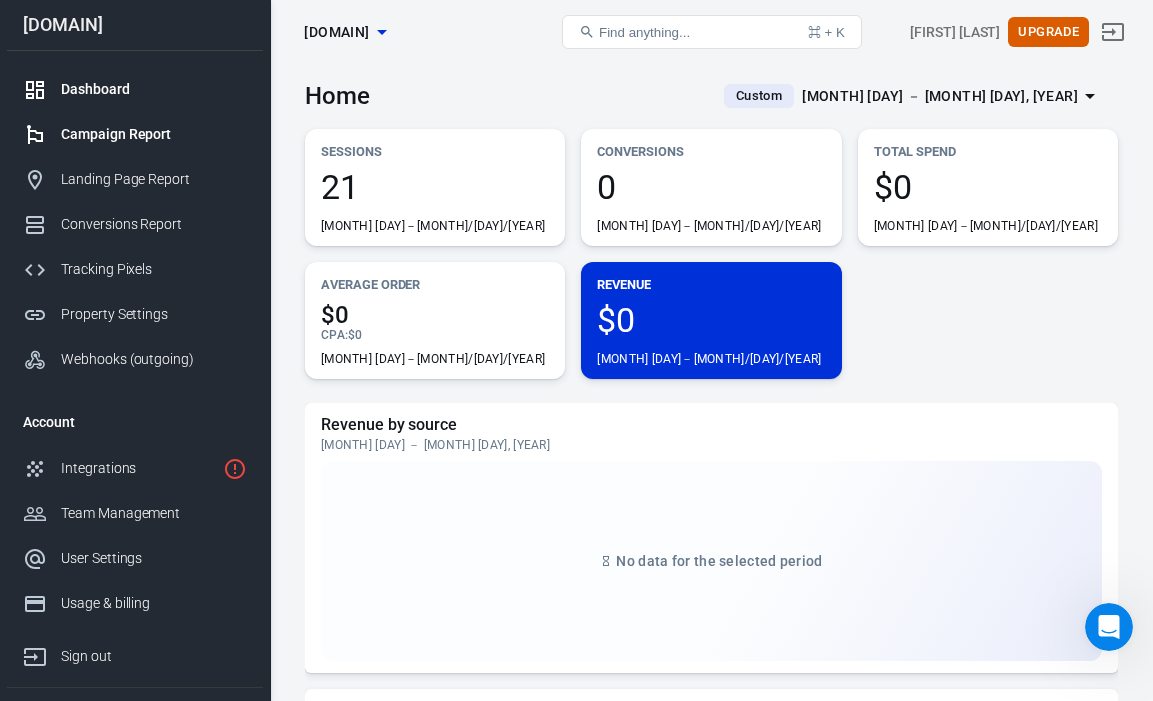 click on "Campaign Report" at bounding box center [154, 134] 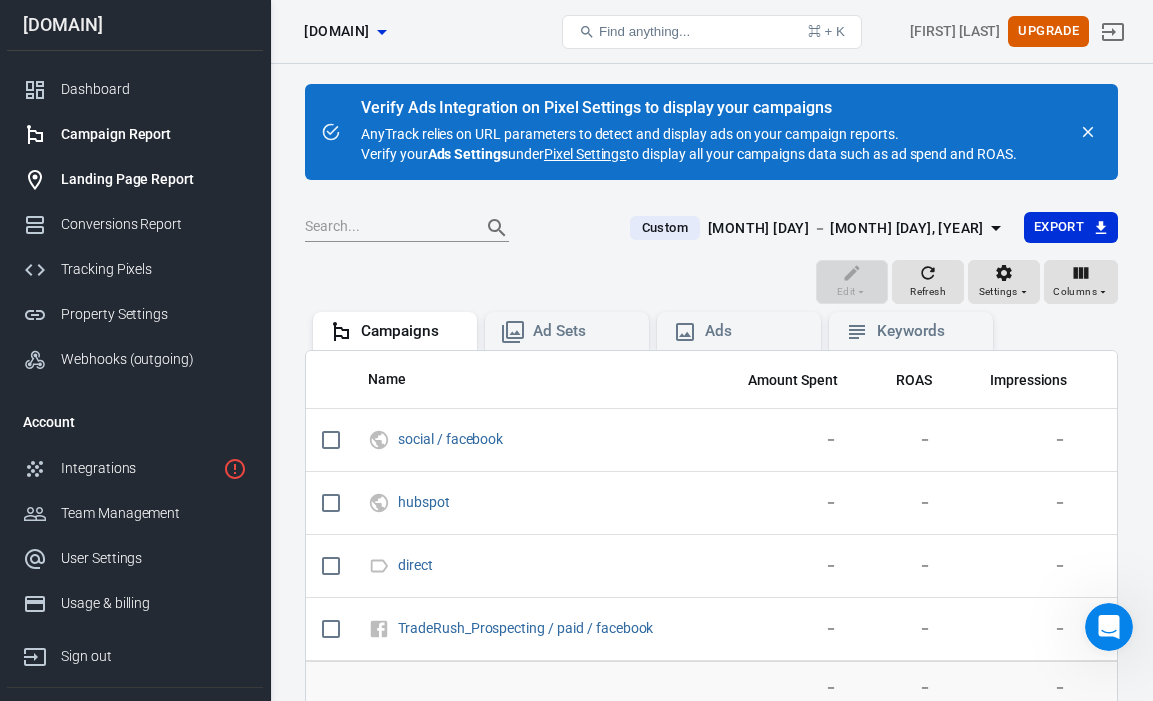 click on "Landing Page Report" at bounding box center (154, 179) 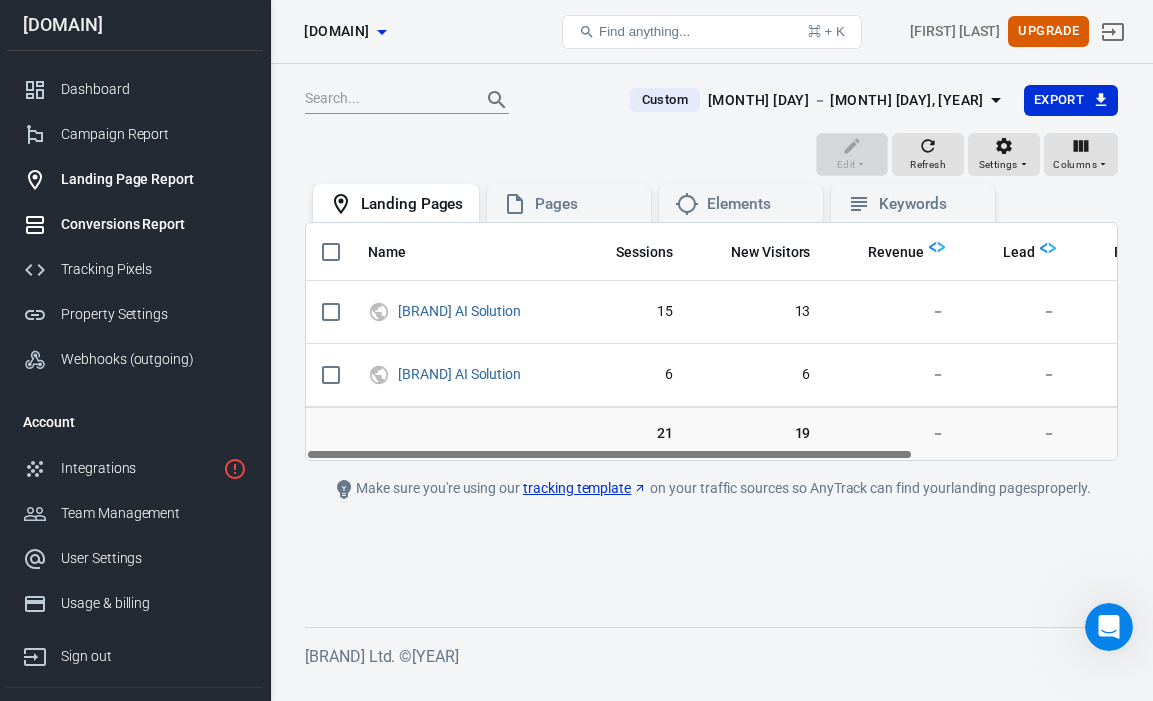 click on "Conversions Report" at bounding box center [154, 224] 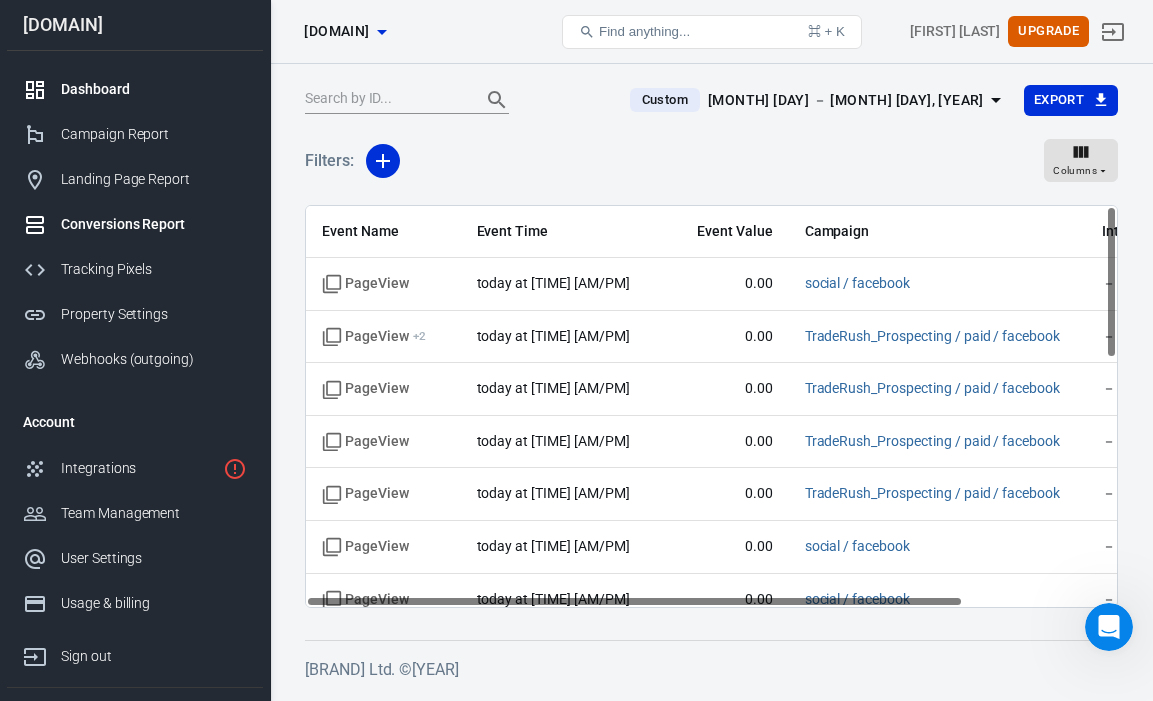 click on "Dashboard" at bounding box center [154, 89] 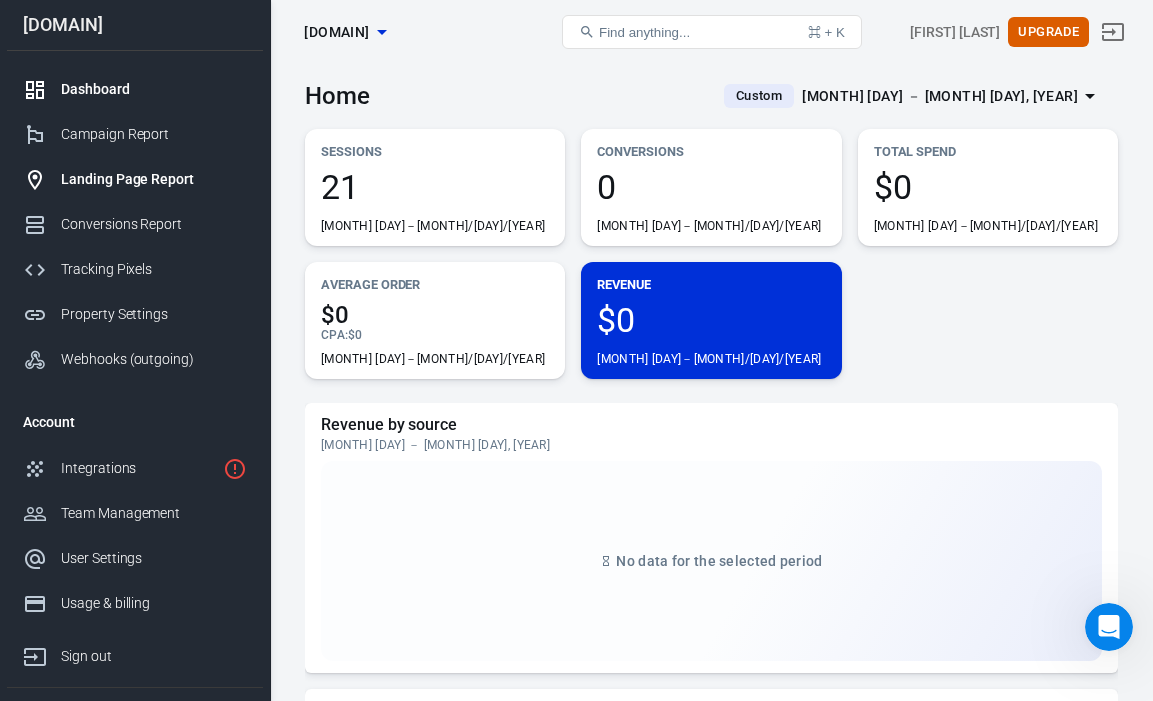 click on "Landing Page Report" at bounding box center (154, 179) 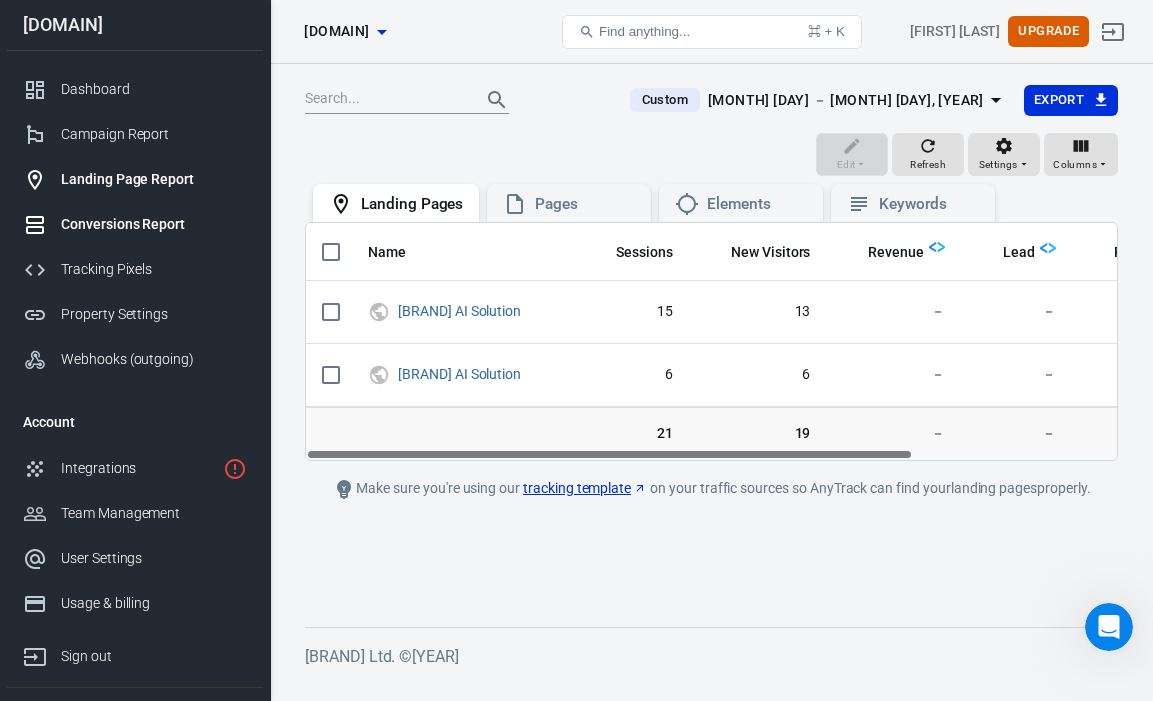 click on "Conversions Report" at bounding box center (154, 224) 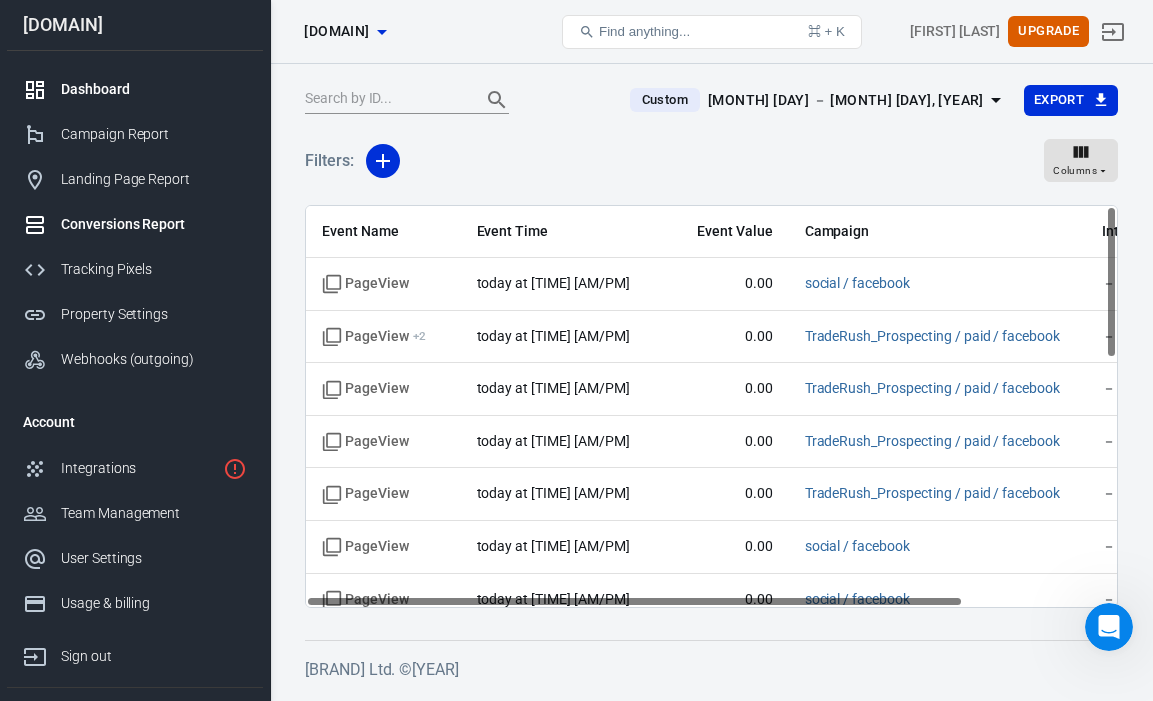 click on "Dashboard" at bounding box center [154, 89] 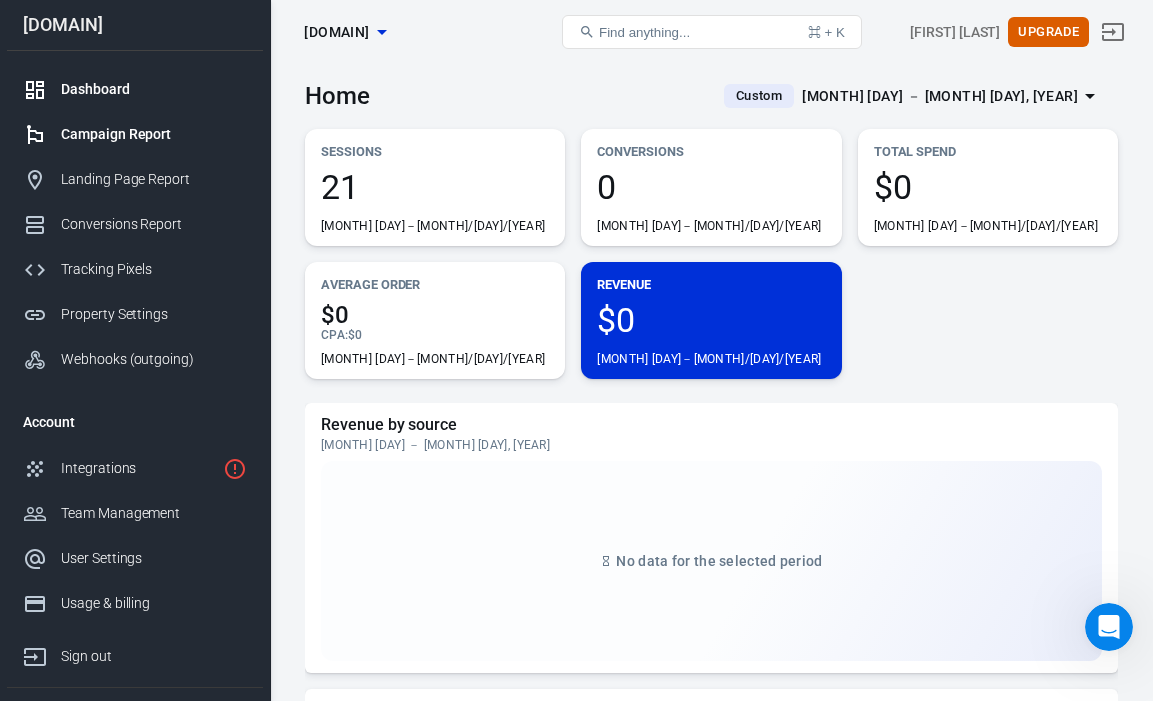 click on "Campaign Report" at bounding box center [154, 134] 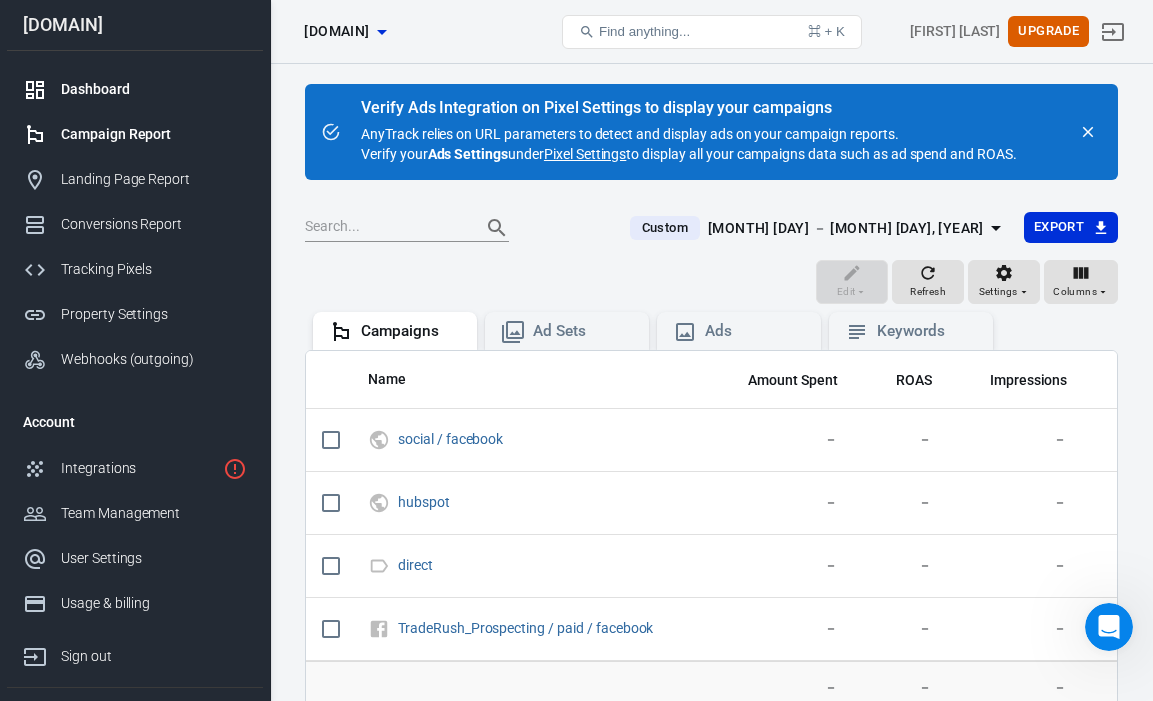 click on "Dashboard" at bounding box center (154, 89) 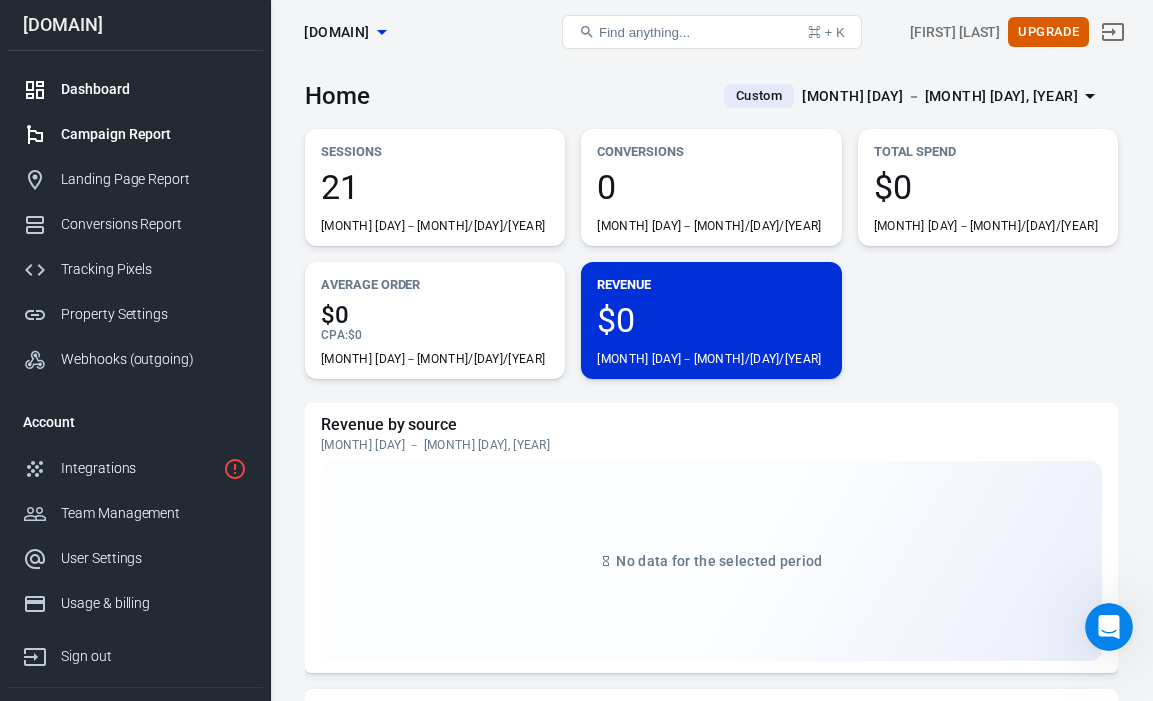 click on "Campaign Report" at bounding box center (154, 134) 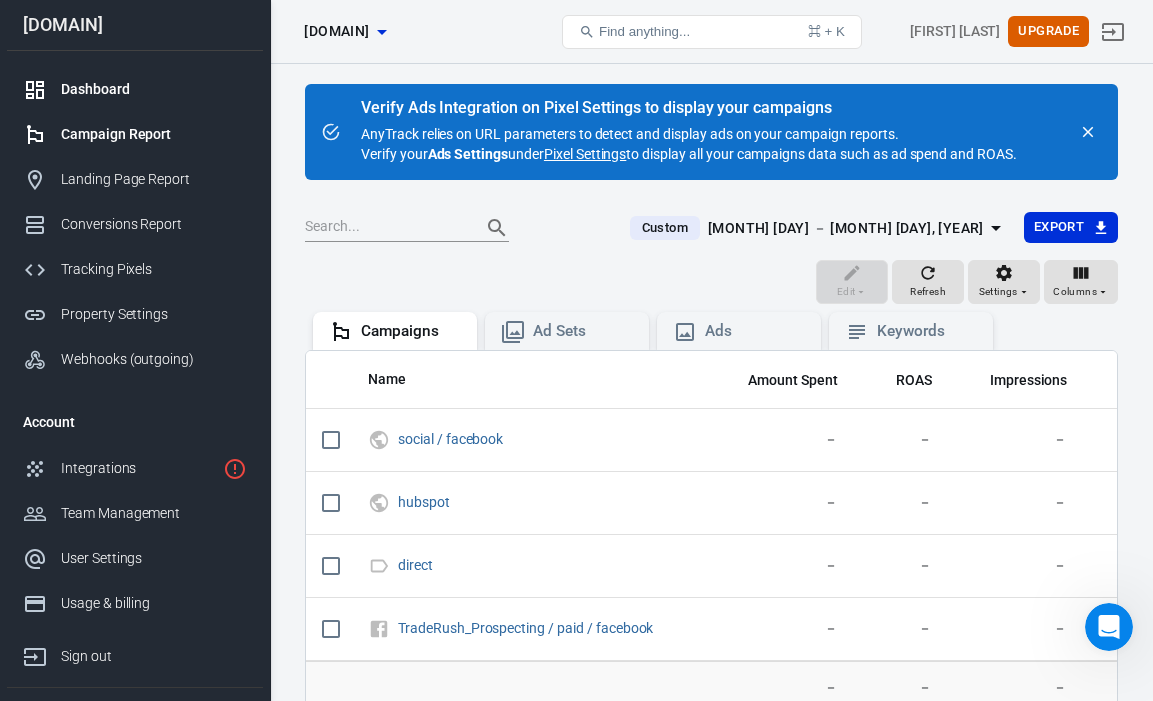 click on "Dashboard" at bounding box center [154, 89] 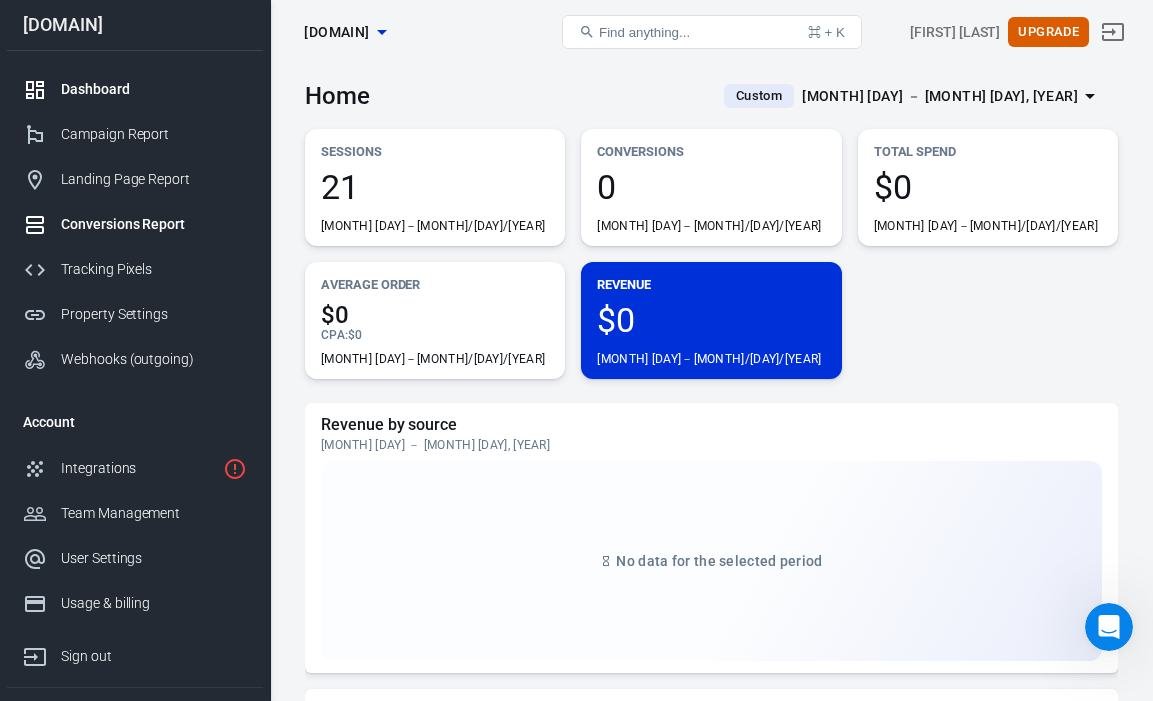 click on "Conversions Report" at bounding box center (154, 224) 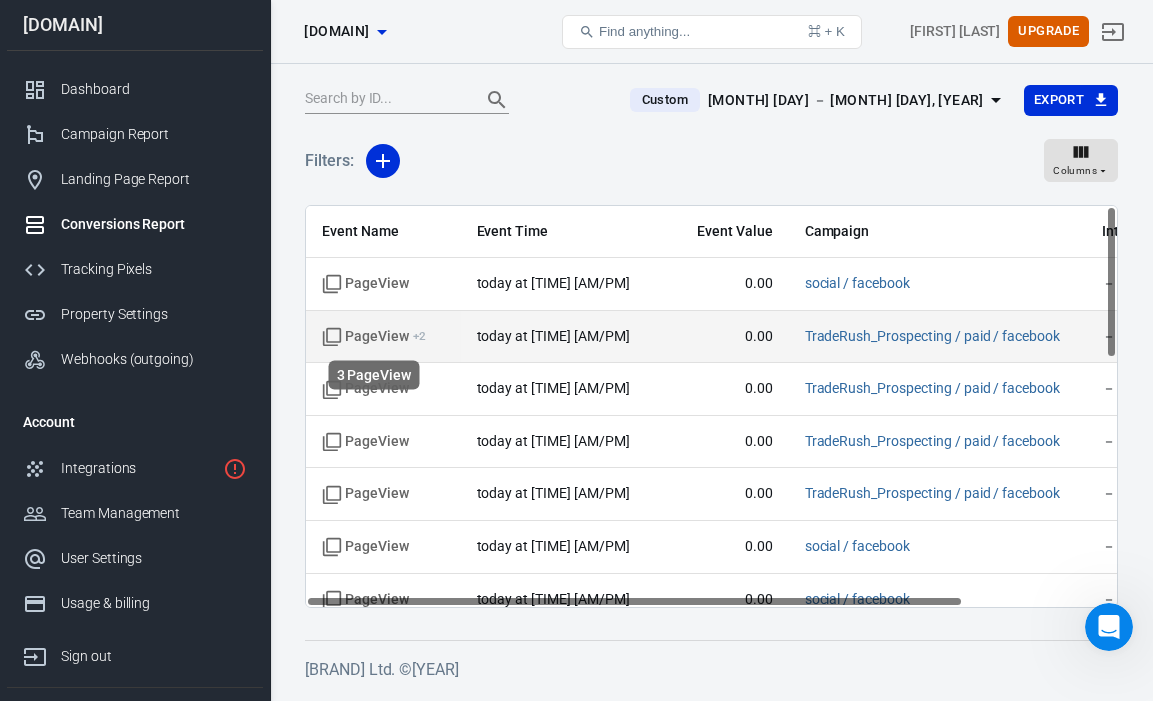scroll, scrollTop: 0, scrollLeft: 0, axis: both 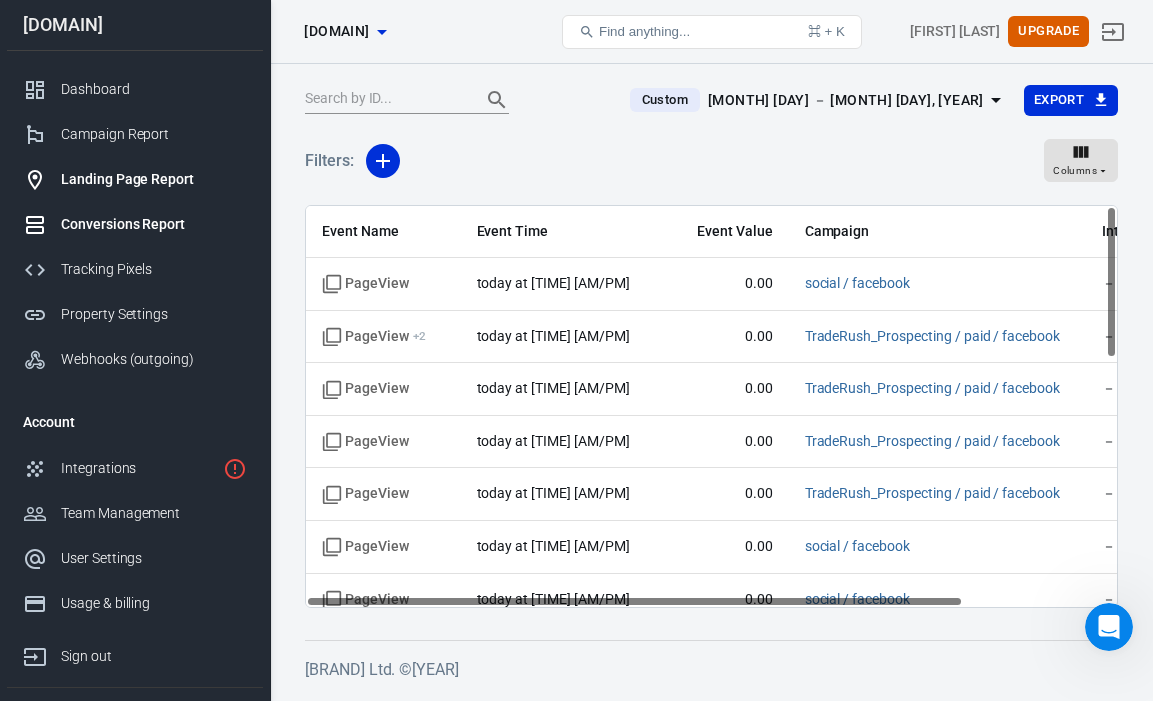 click on "Landing Page Report" at bounding box center [154, 179] 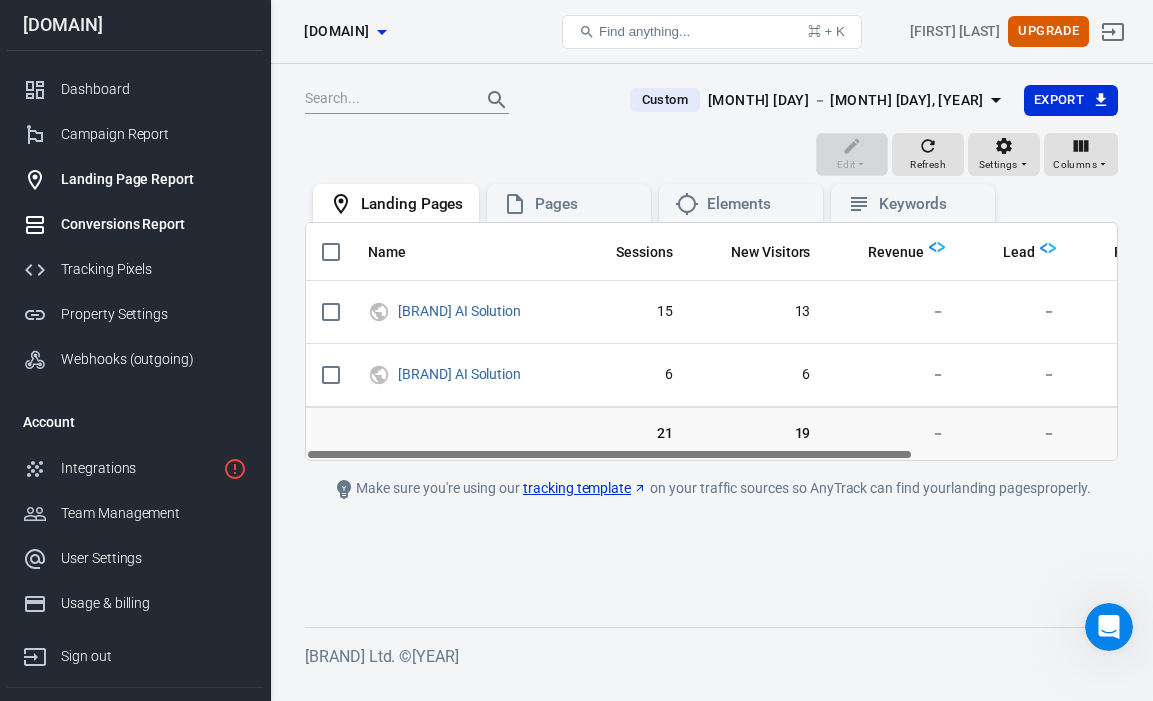 click on "Conversions Report" at bounding box center [154, 224] 